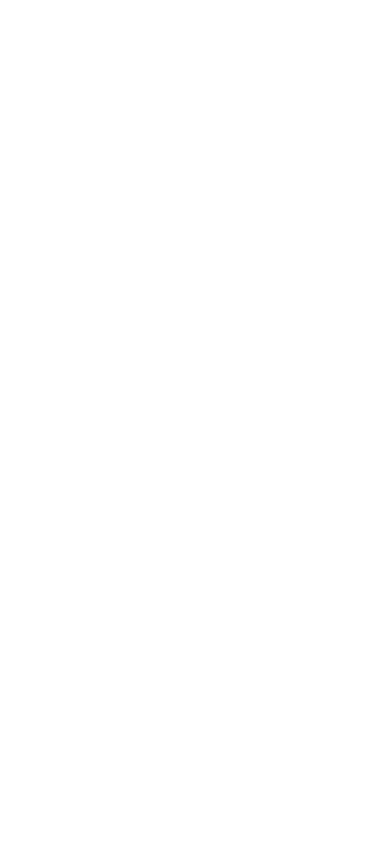 scroll, scrollTop: 0, scrollLeft: 0, axis: both 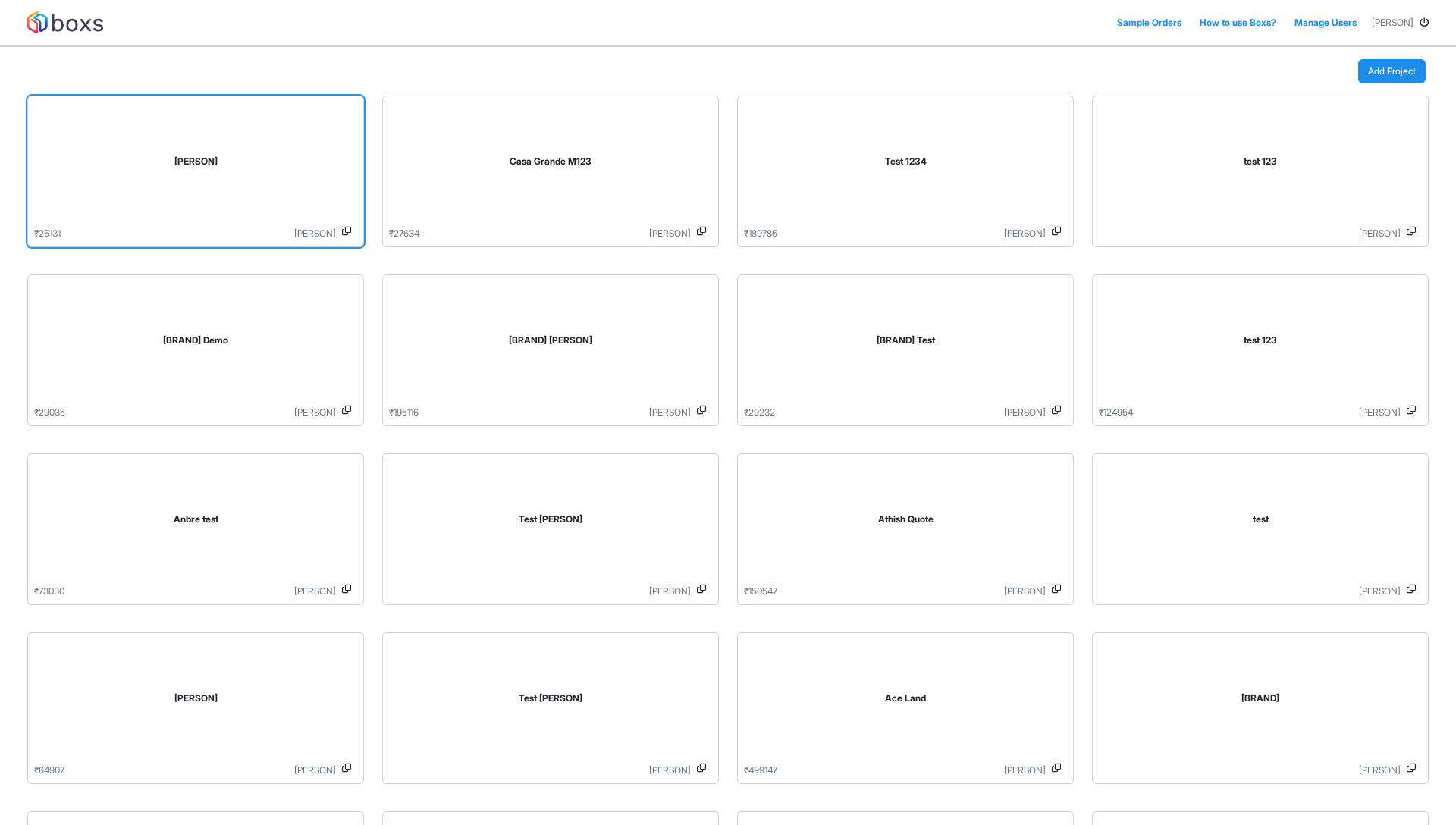click on "[PERSON]" at bounding box center [196, 165] 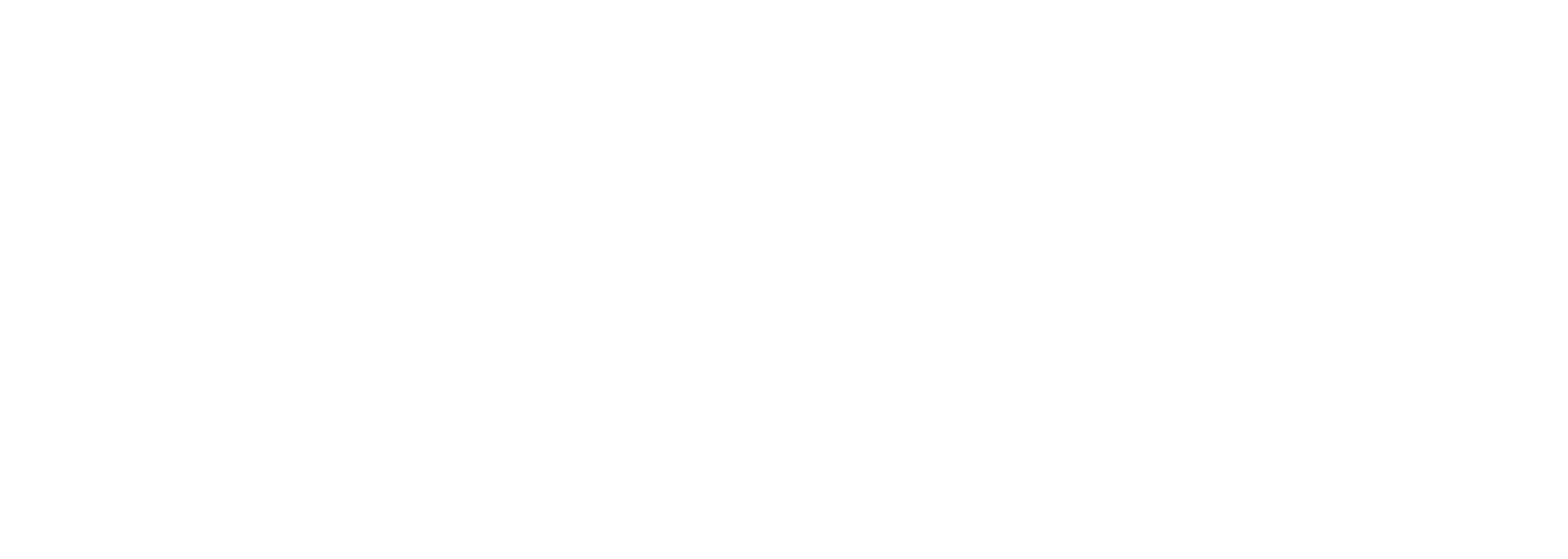 scroll, scrollTop: 0, scrollLeft: 0, axis: both 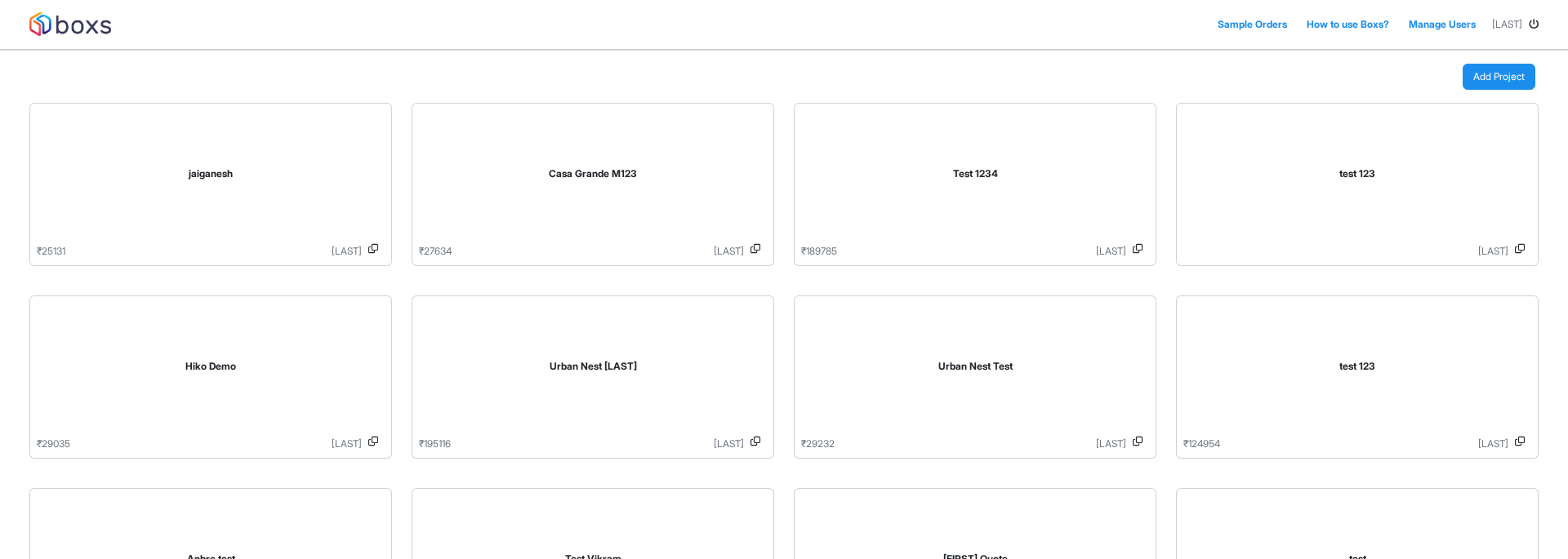 click on "[FIRST]" at bounding box center (211, 177) 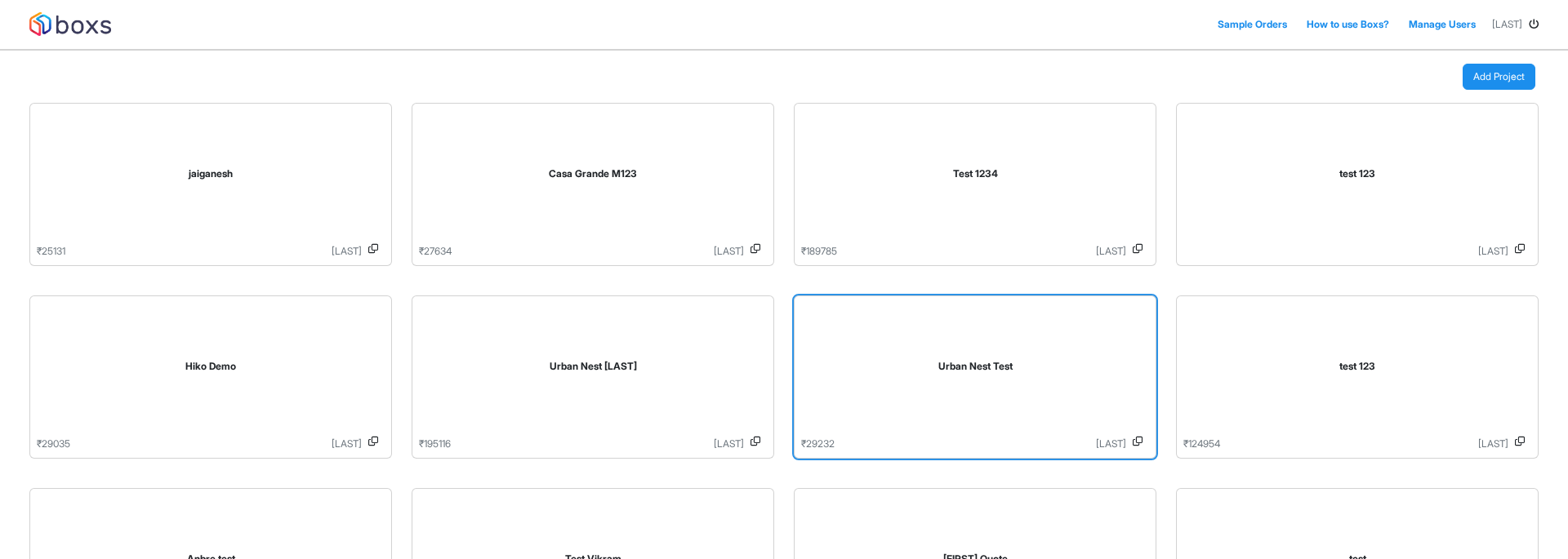 click on "Urban Nest Test" at bounding box center [975, 370] 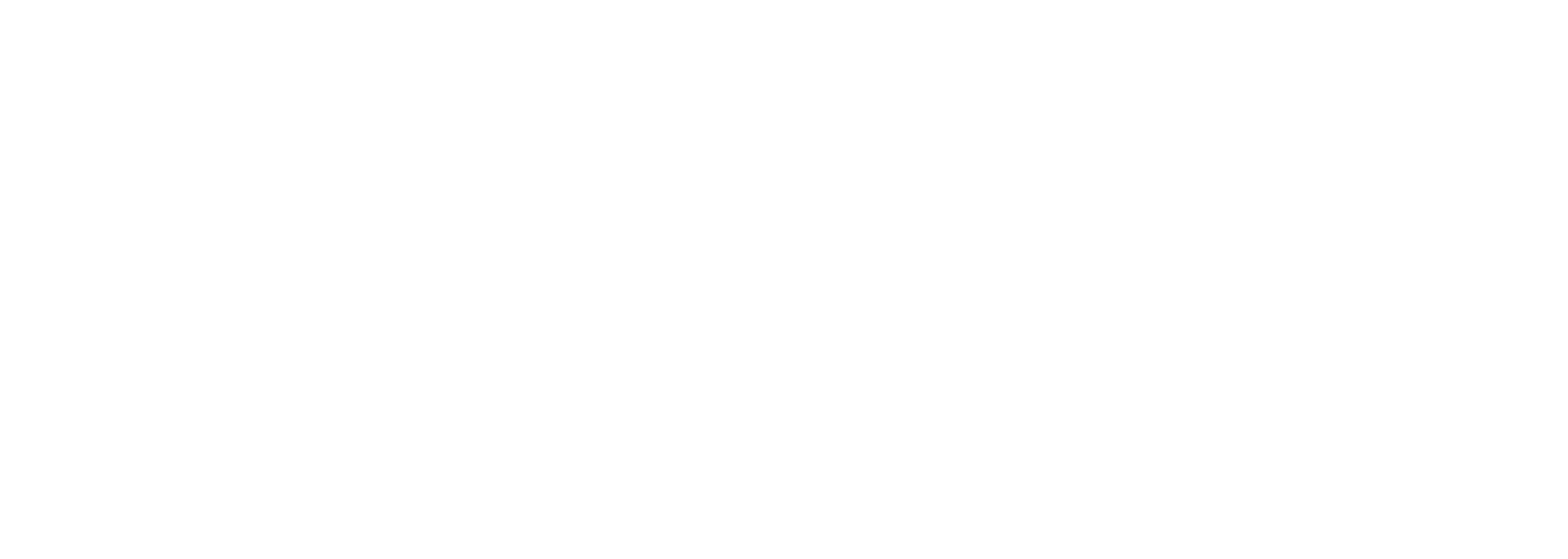 scroll, scrollTop: 0, scrollLeft: 0, axis: both 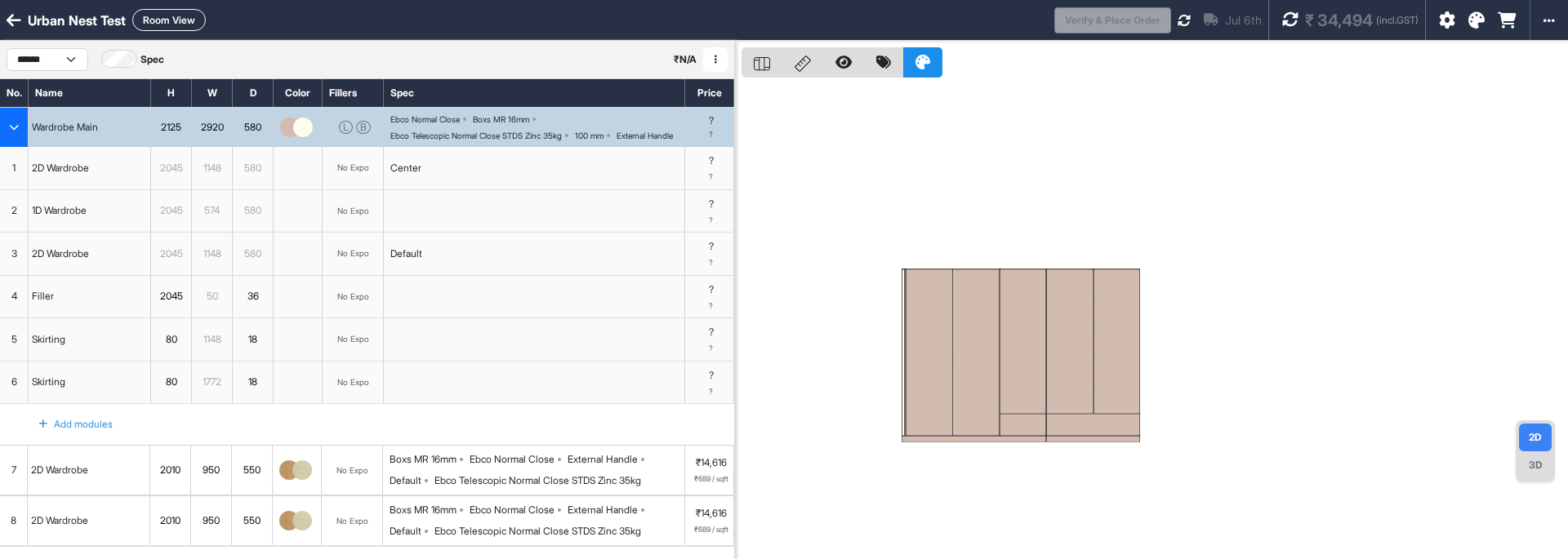 click at bounding box center [14, 20] 